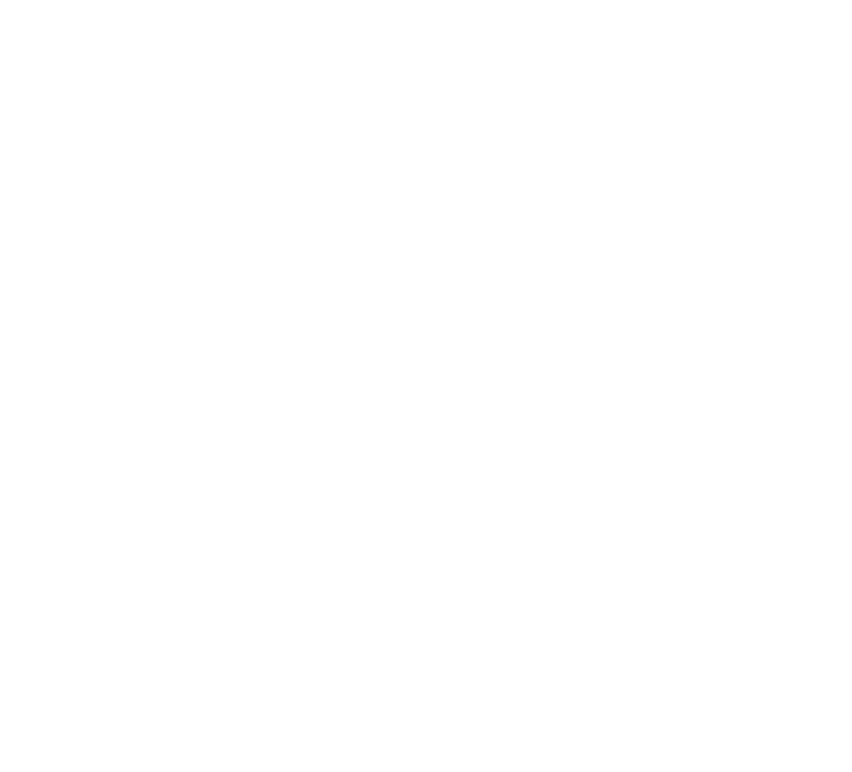 scroll, scrollTop: 0, scrollLeft: 0, axis: both 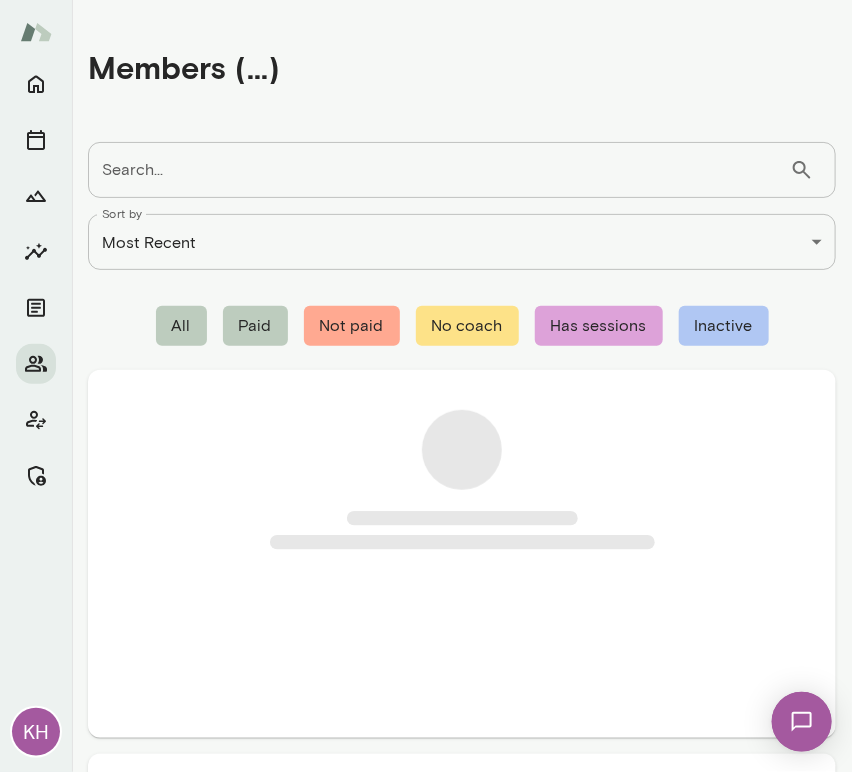 click on "Search..." at bounding box center (439, 170) 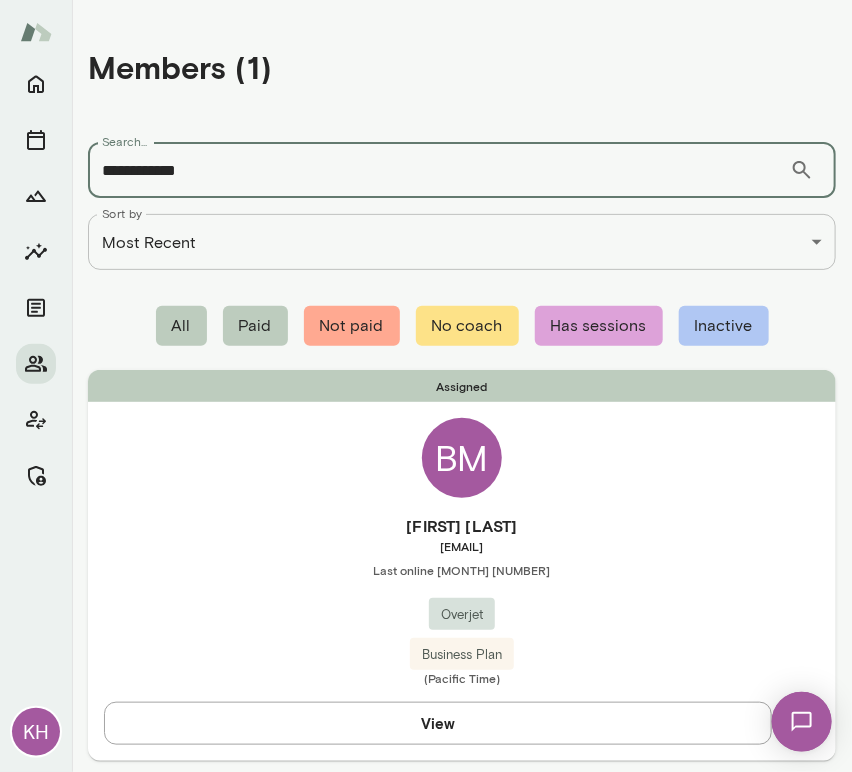 type on "**********" 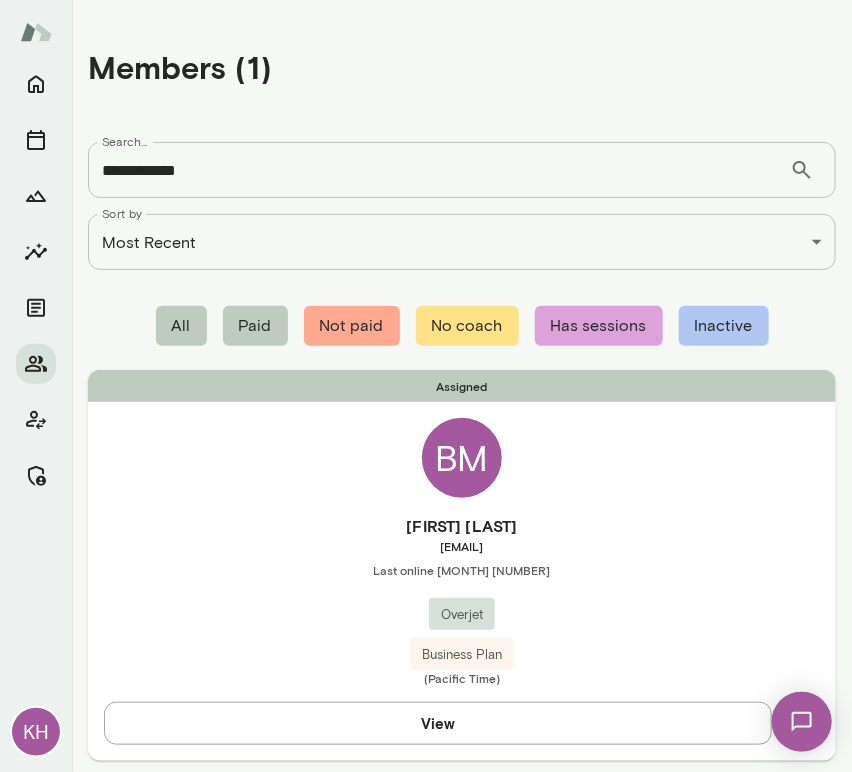 click on "[FIRST] [LAST]" at bounding box center (462, 526) 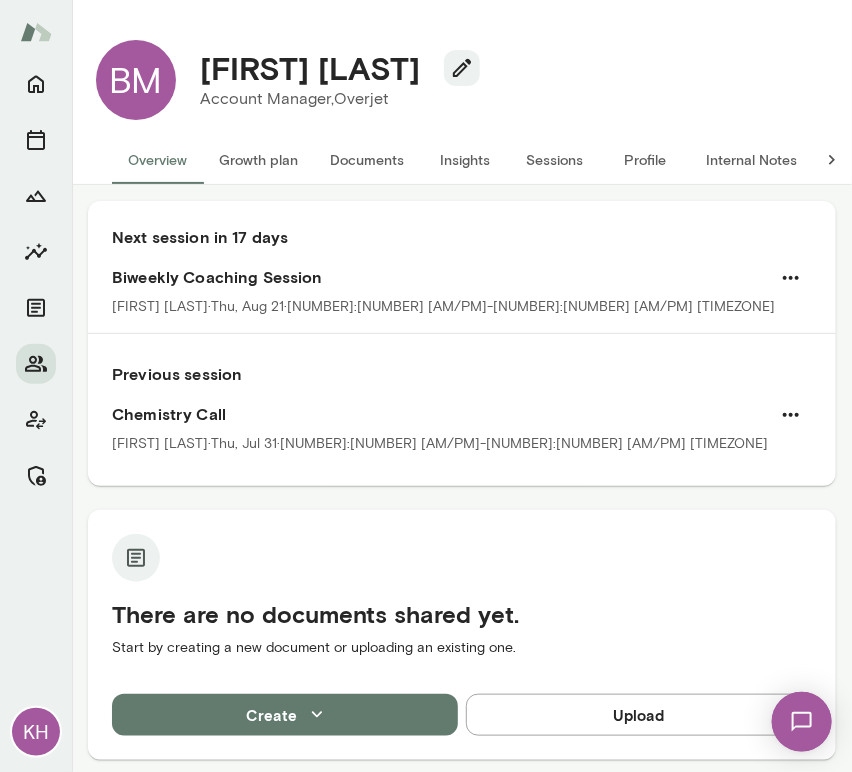 click on "Sessions" at bounding box center [555, 160] 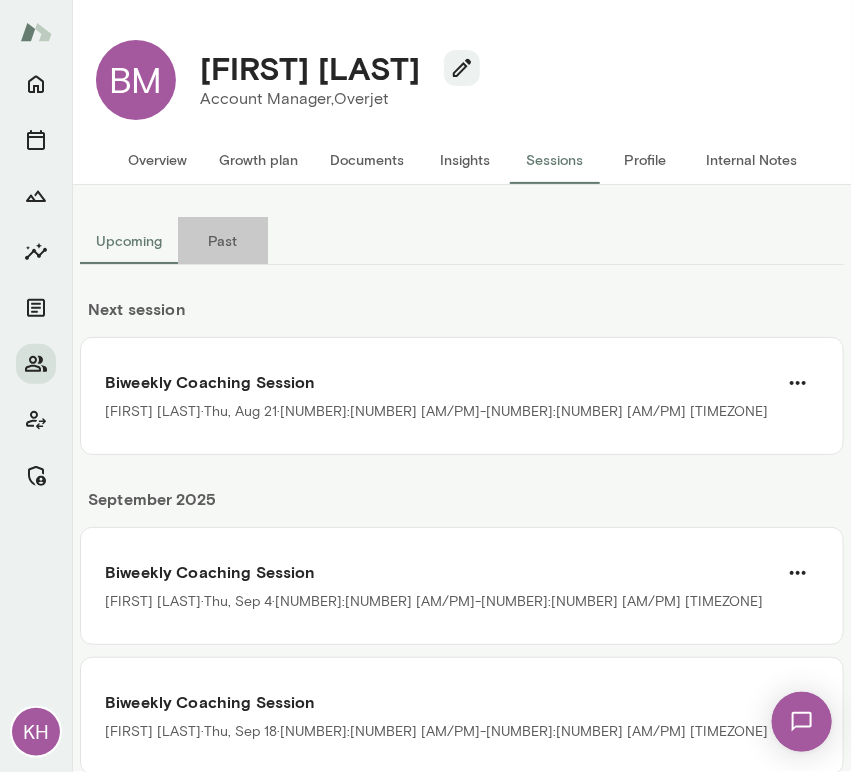 click on "Past" at bounding box center [223, 241] 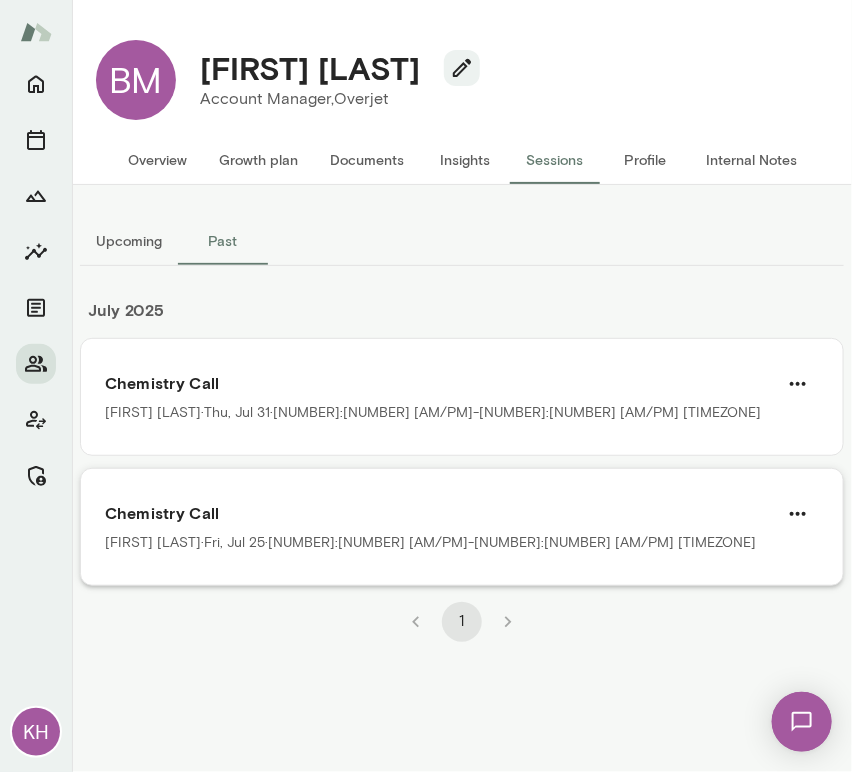 click on "[FIRST] [LAST]  ·  [DAY], [MONTH] [NUMBER]  ·  [NUMBER]:[NUMBER] [AM/PM]-[NUMBER]:[NUMBER] [AM/PM] [TIMEZONE]" at bounding box center (462, 527) 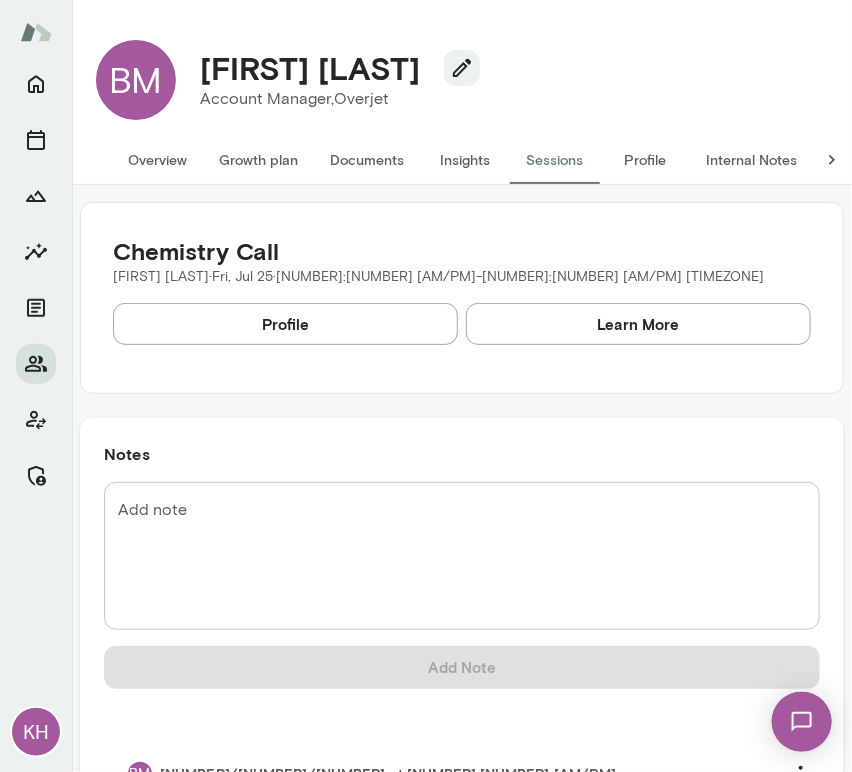 scroll, scrollTop: 155, scrollLeft: 0, axis: vertical 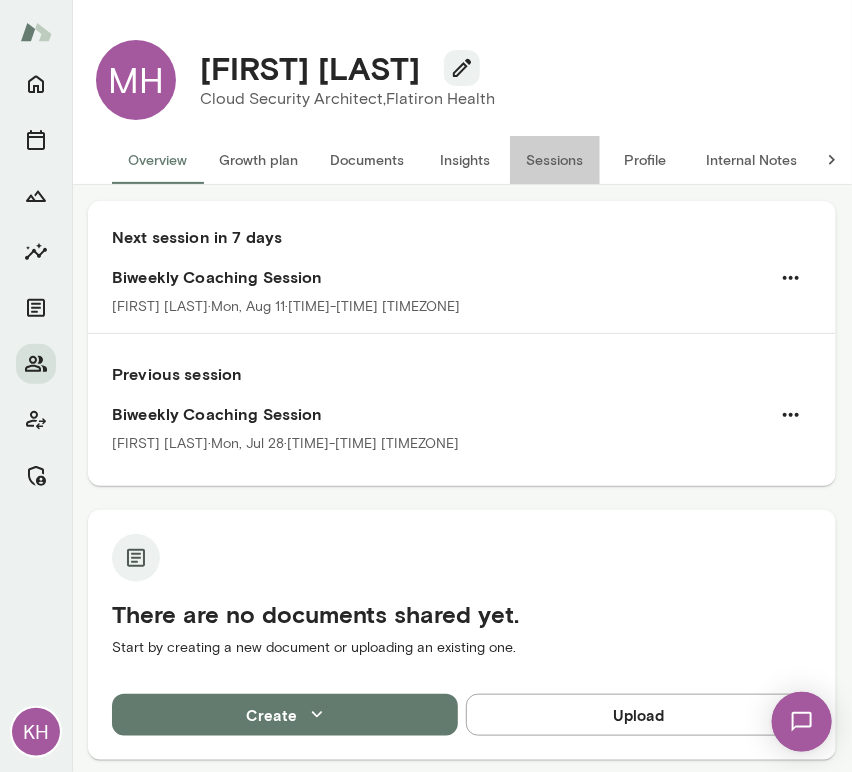 click on "Sessions" at bounding box center (555, 160) 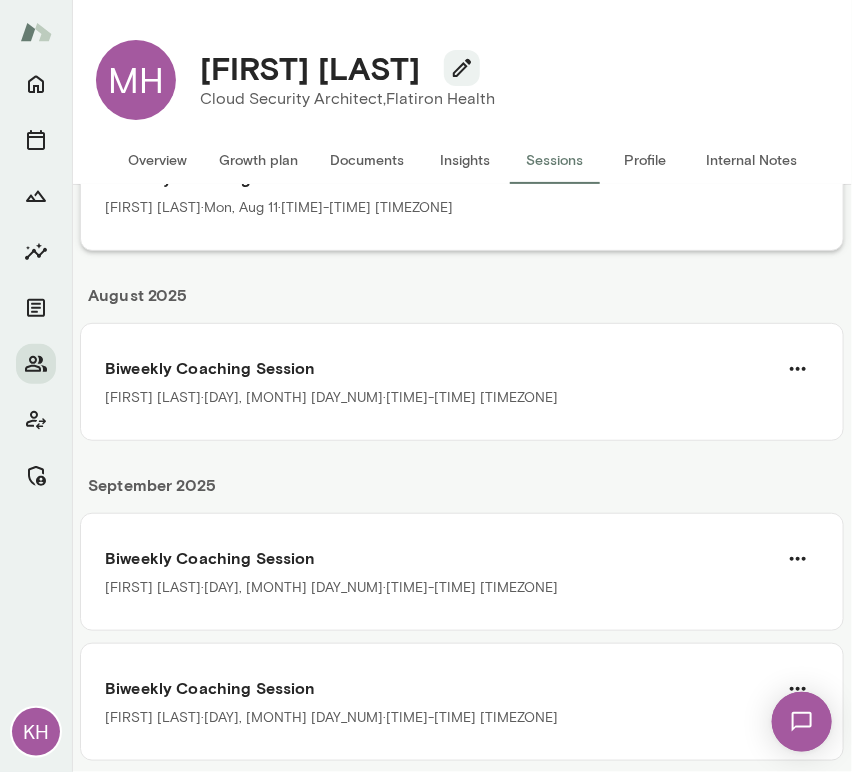 scroll, scrollTop: 0, scrollLeft: 0, axis: both 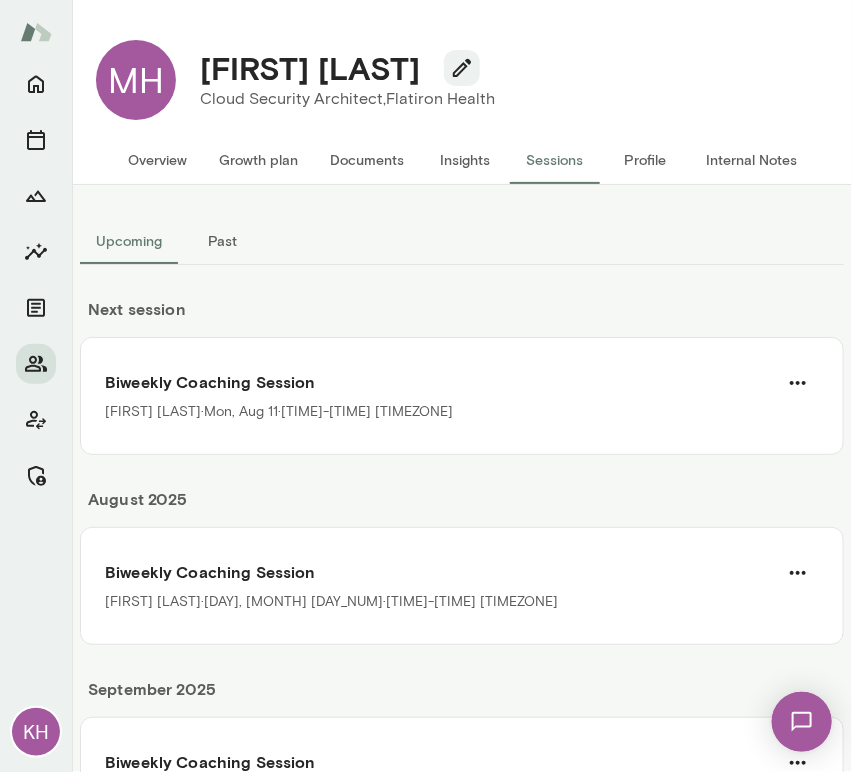 click on "Past" at bounding box center (223, 241) 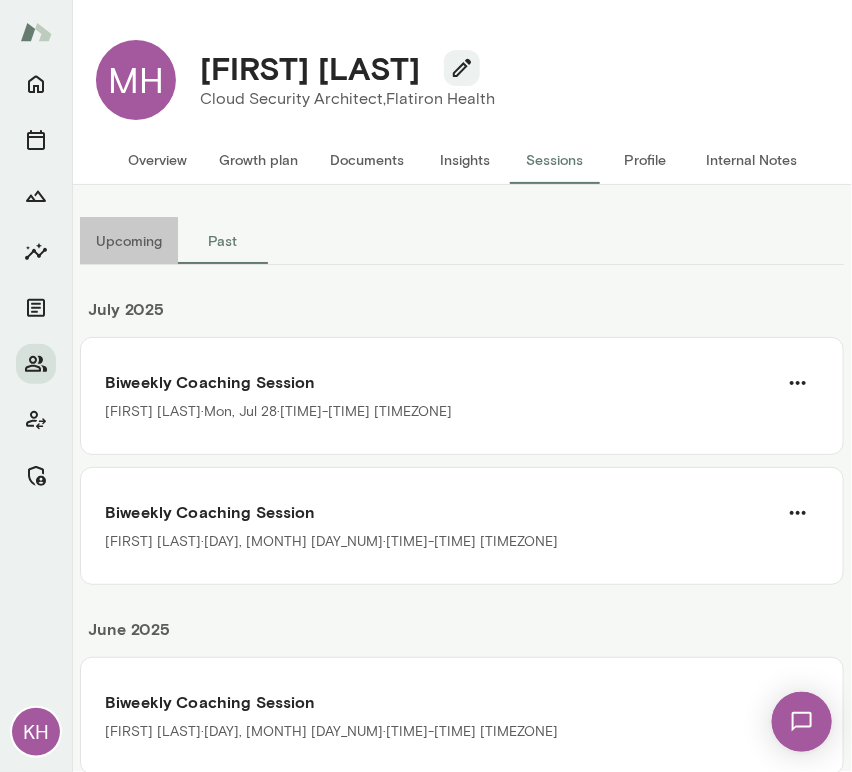 click on "Upcoming" at bounding box center [129, 241] 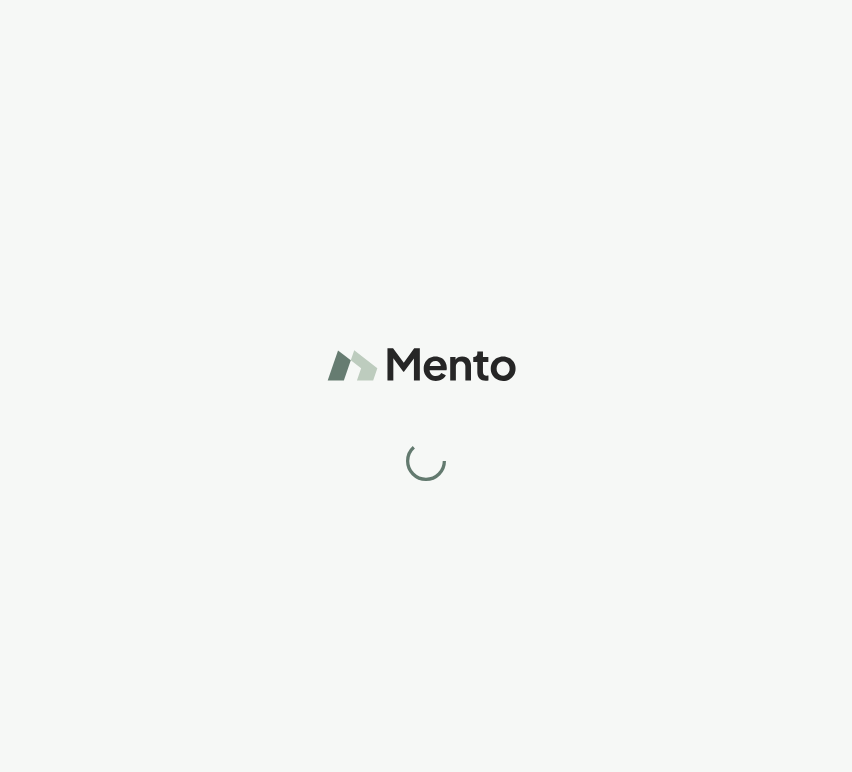 scroll, scrollTop: 0, scrollLeft: 0, axis: both 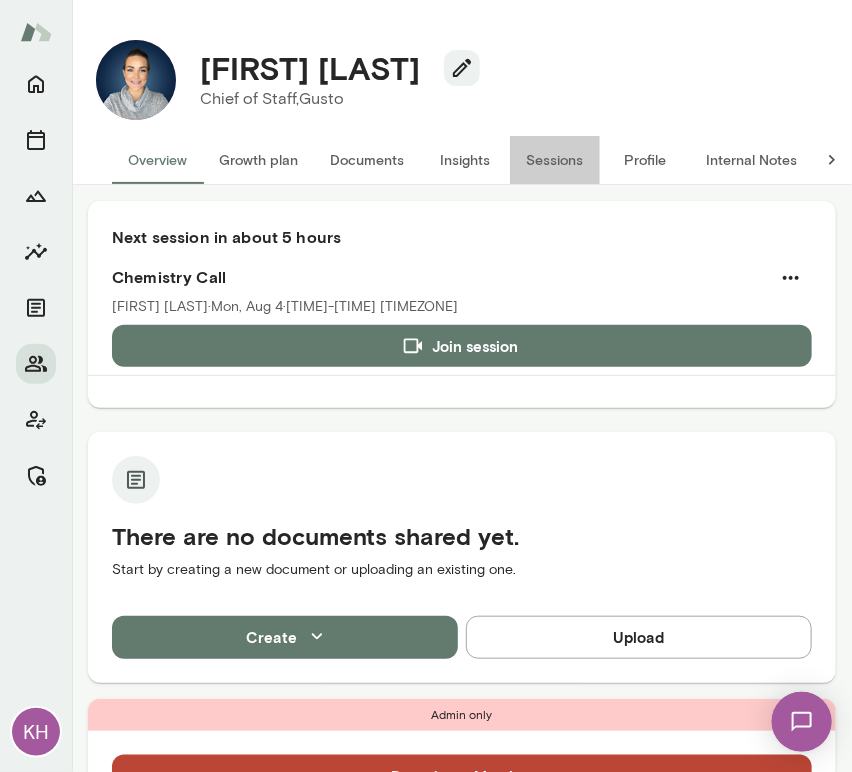 click on "Sessions" at bounding box center (555, 160) 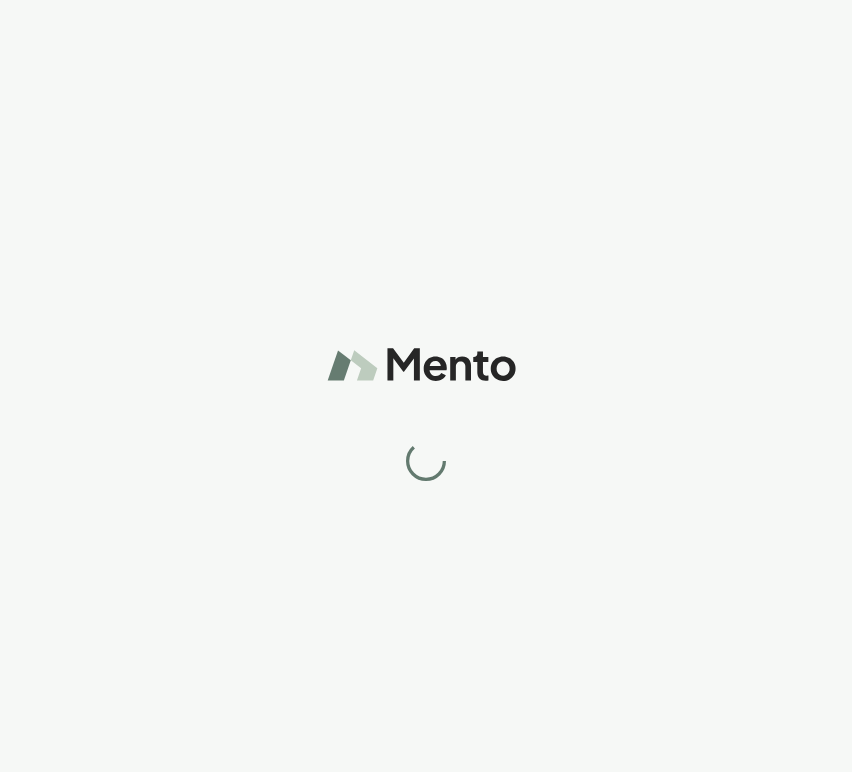 scroll, scrollTop: 0, scrollLeft: 0, axis: both 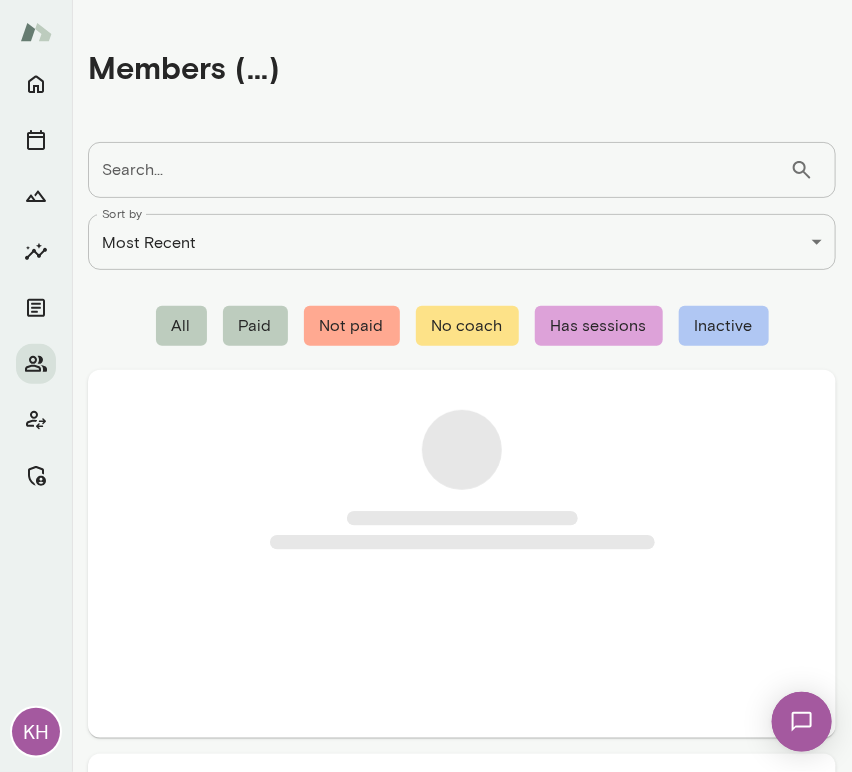 click on "**********" at bounding box center (462, 206) 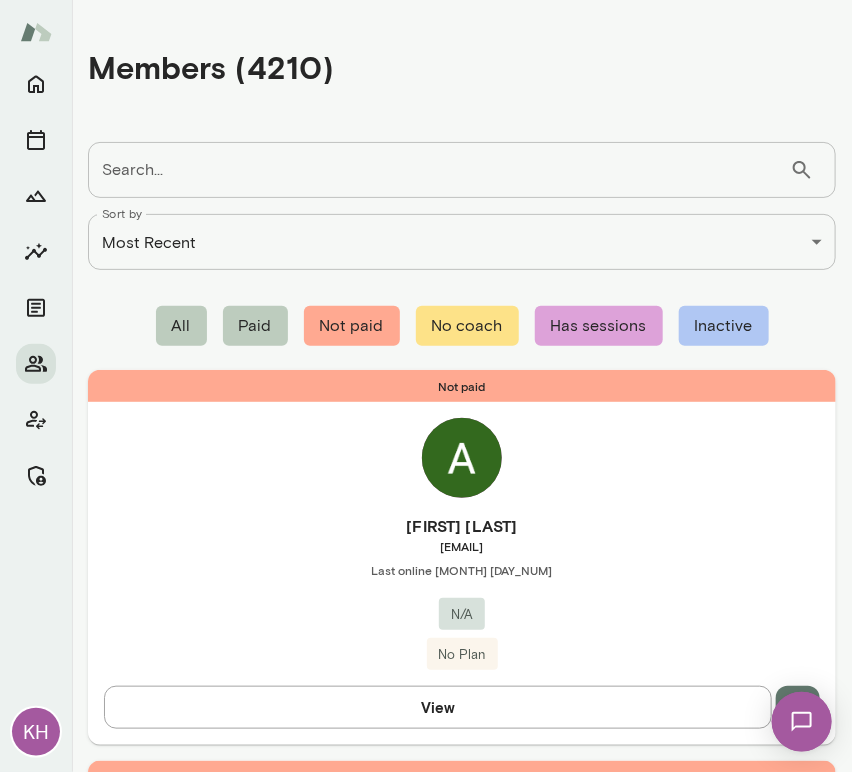 click on "Search..." at bounding box center [439, 170] 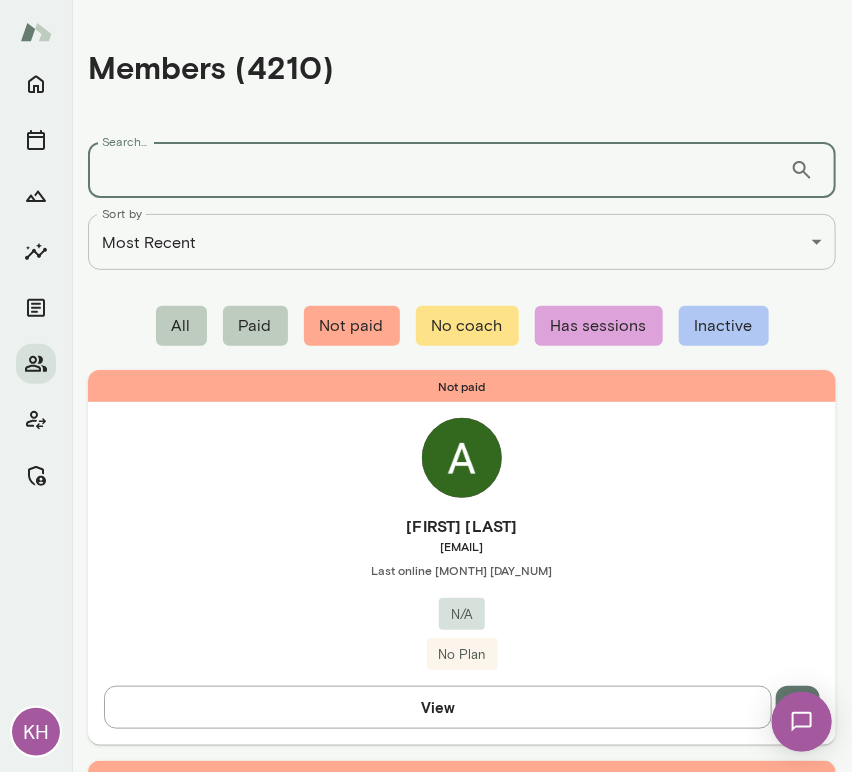 paste on "**********" 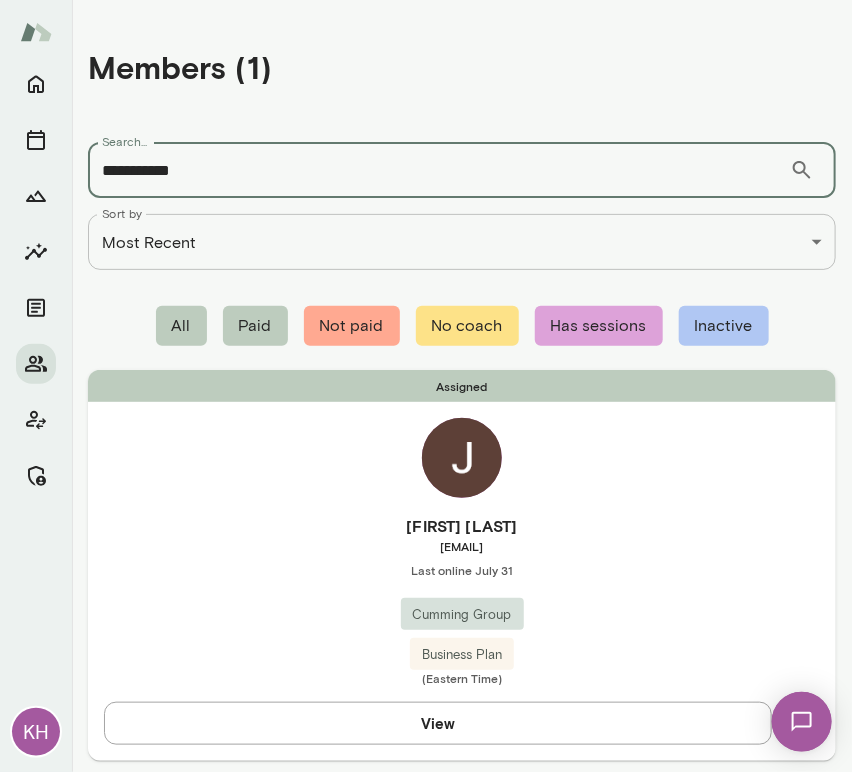 type on "**********" 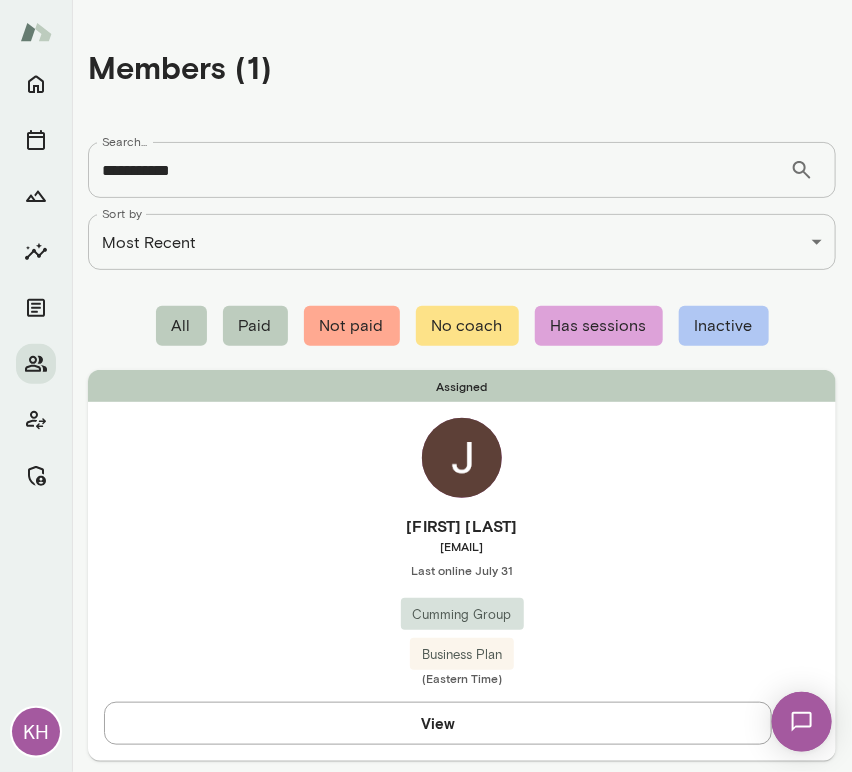click on "Assigned [FIRST] [LAST] [EMAIL] Last online [MONTH] [DAY_NUM] [COMPANY] Business Plan ([TIMEZONE]) View" at bounding box center [462, 565] 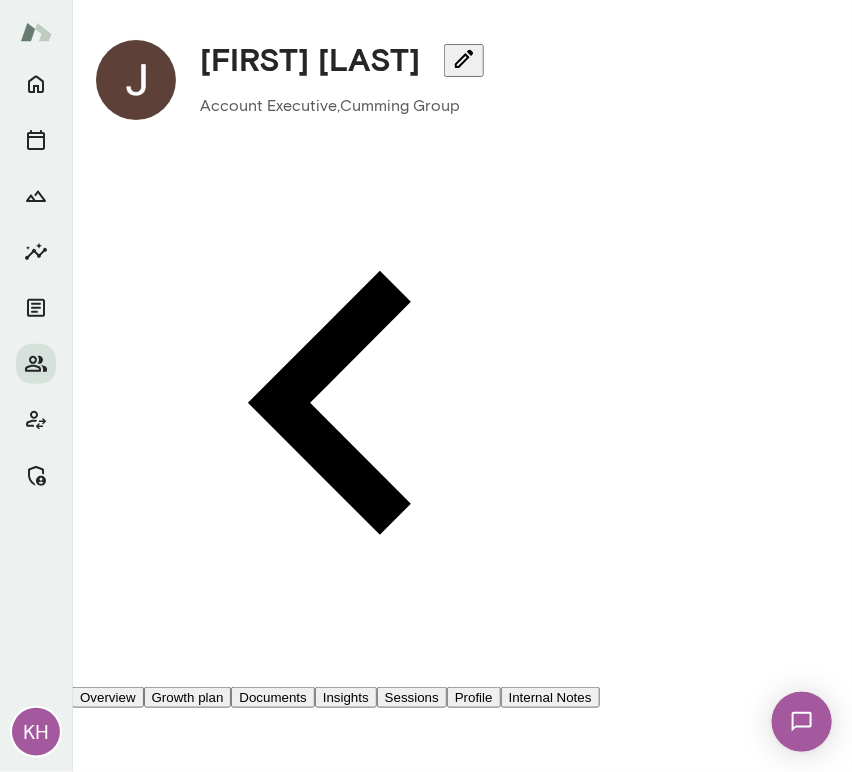 click on "Sessions" at bounding box center [412, 697] 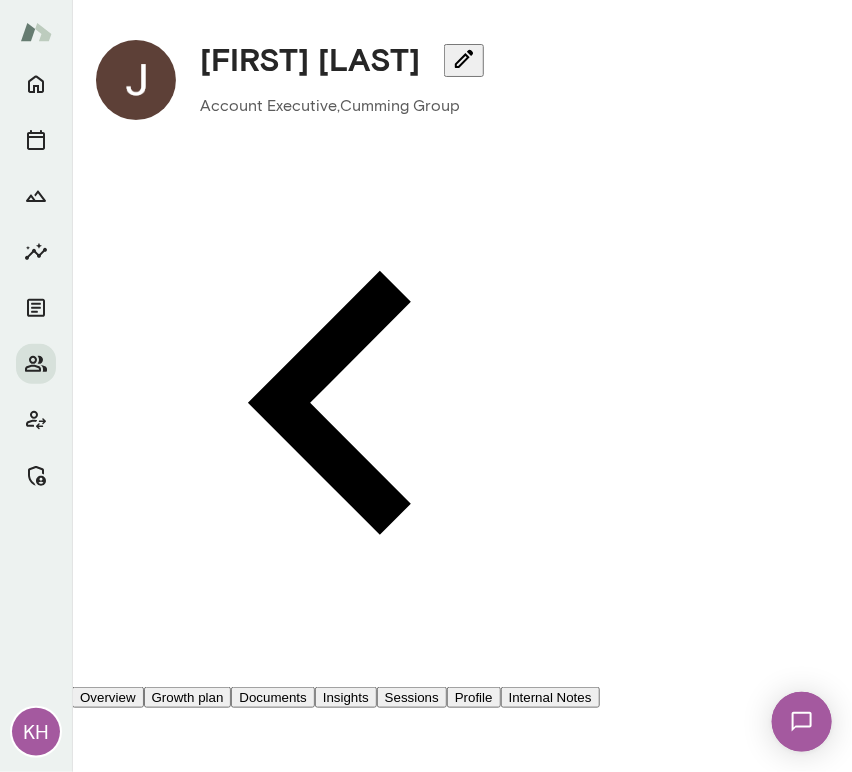 click on "Past" at bounding box center (177, 1289) 